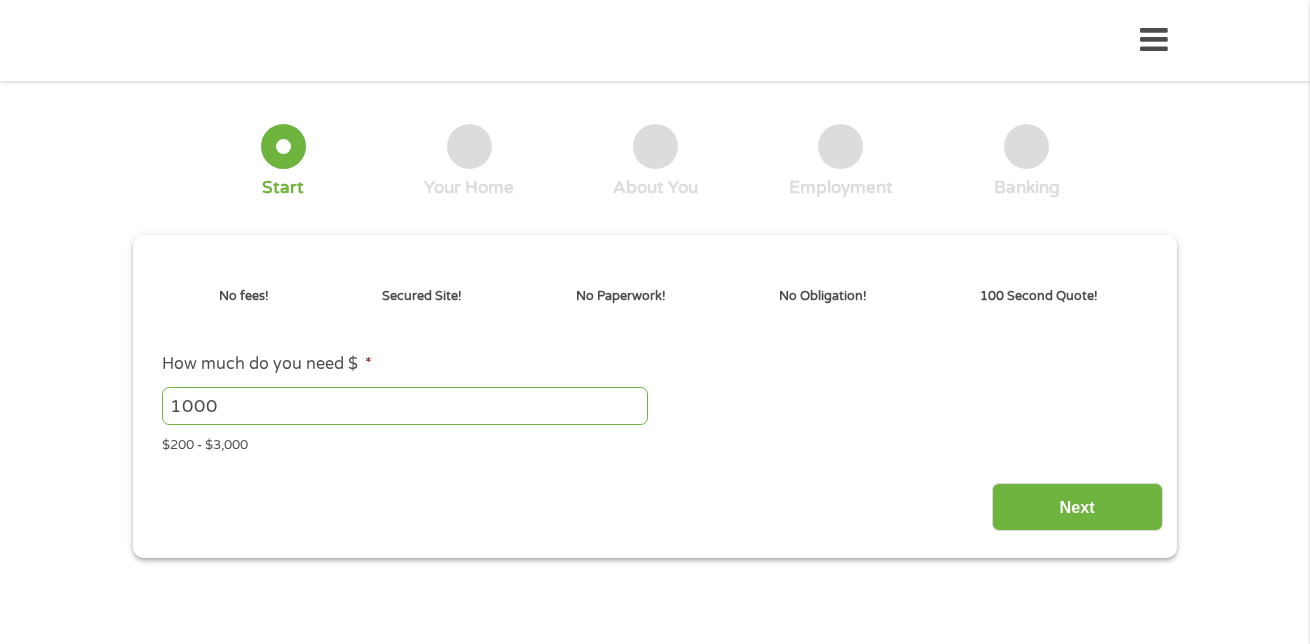 scroll, scrollTop: 0, scrollLeft: 0, axis: both 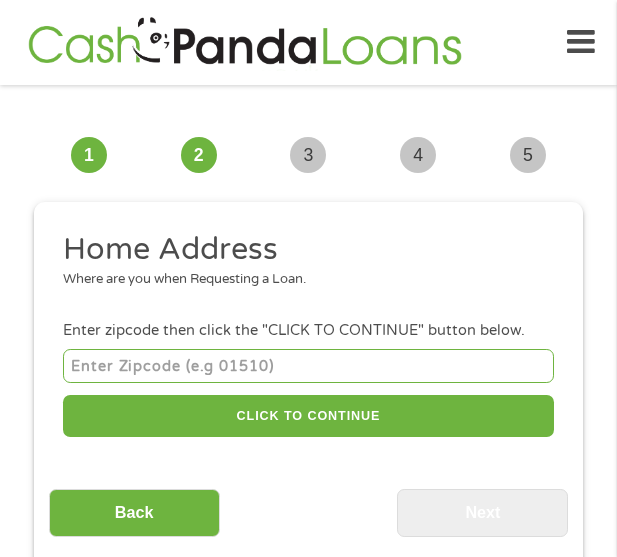 click at bounding box center (308, 365) 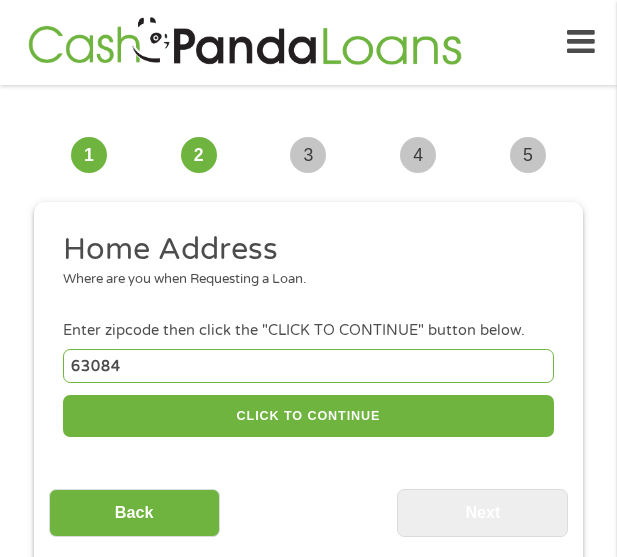 drag, startPoint x: 188, startPoint y: 375, endPoint x: 300, endPoint y: 361, distance: 112.871605 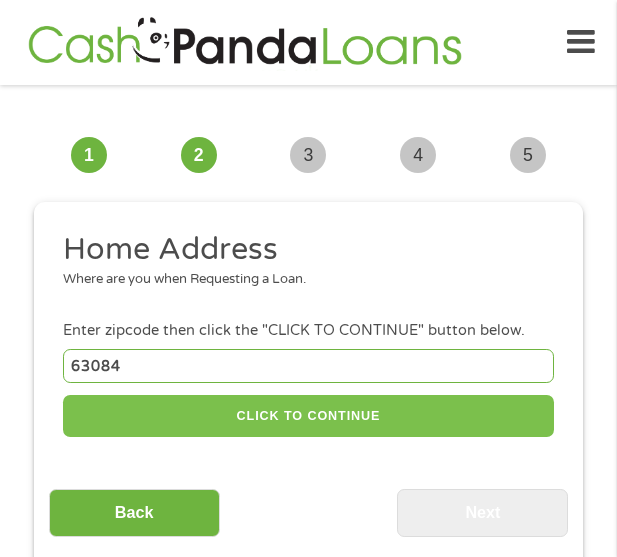 click on "CLICK TO CONTINUE" at bounding box center [308, 416] 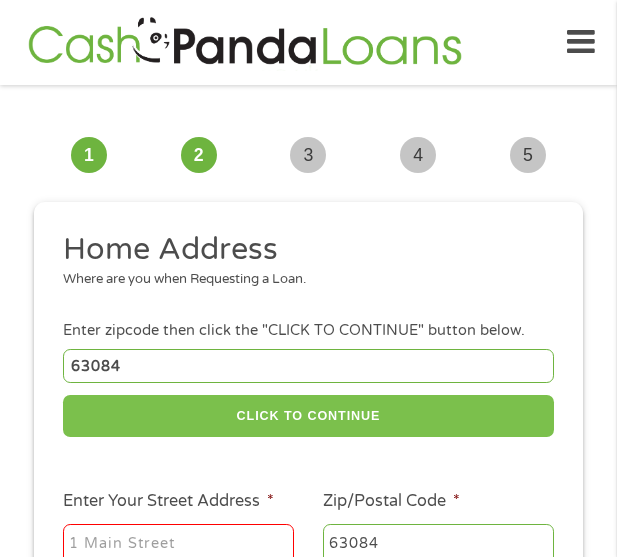scroll, scrollTop: 100, scrollLeft: 0, axis: vertical 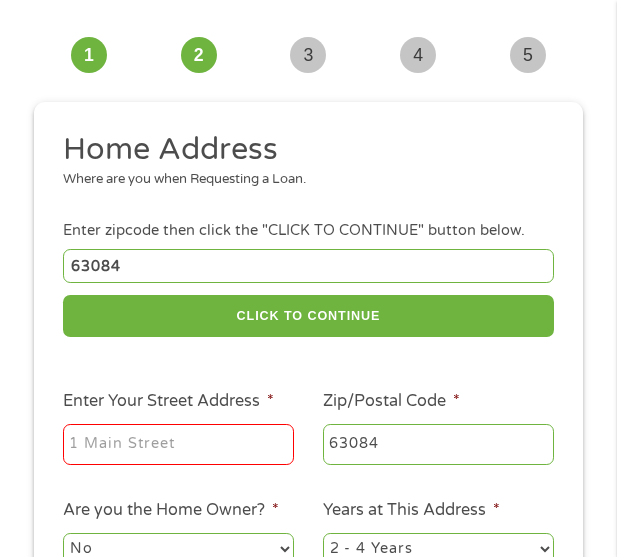 click on "Enter Your Street Address *" at bounding box center [168, 401] 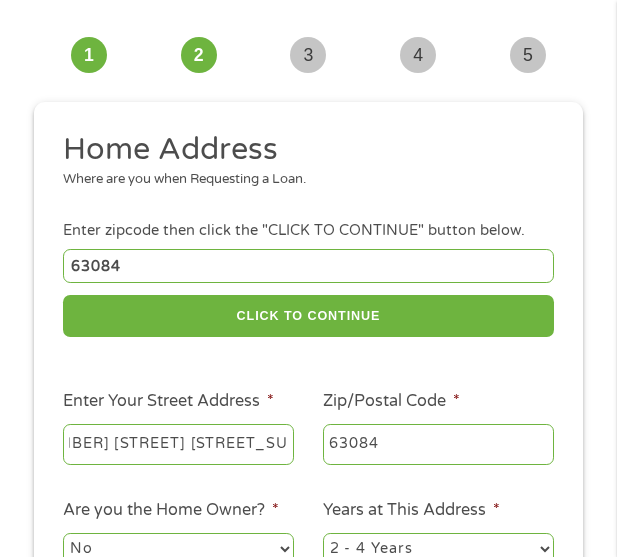 scroll, scrollTop: 0, scrollLeft: 58, axis: horizontal 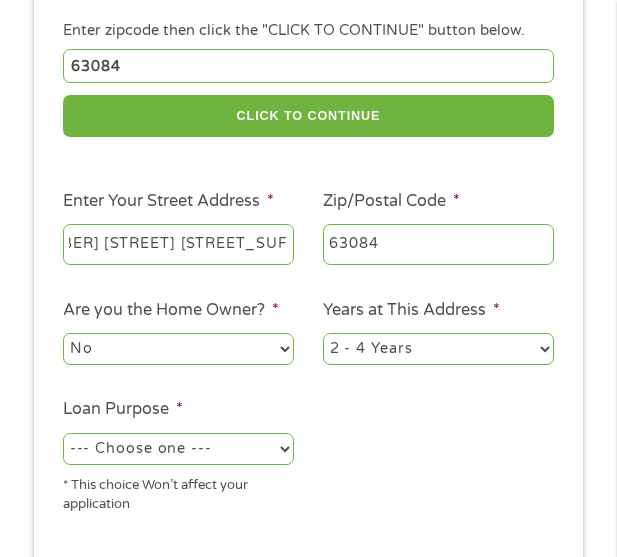 type on "[NUMBER] [STREET] [STREET_SUFFIX] [CITY] [ZIP]" 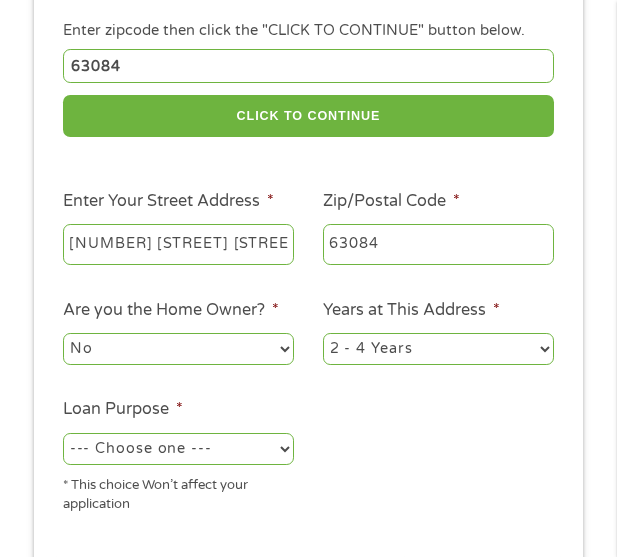 select on "yes" 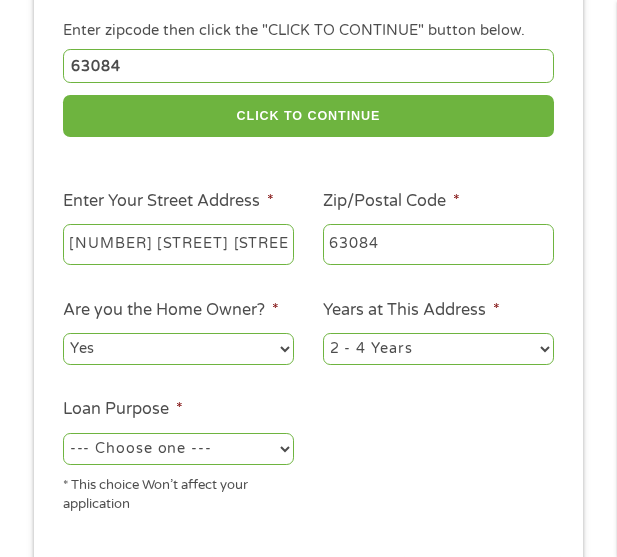 click on "No Yes" at bounding box center [178, 349] 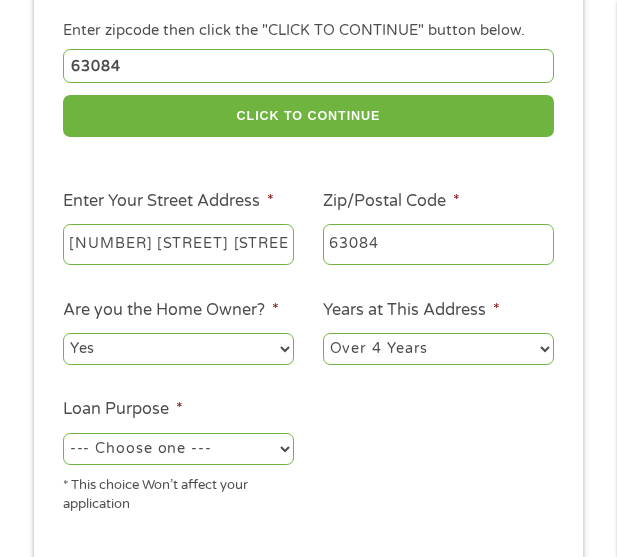 click on "1 Year or less 1 - 2 Years 2 - 4 Years Over 4 Years" at bounding box center (438, 349) 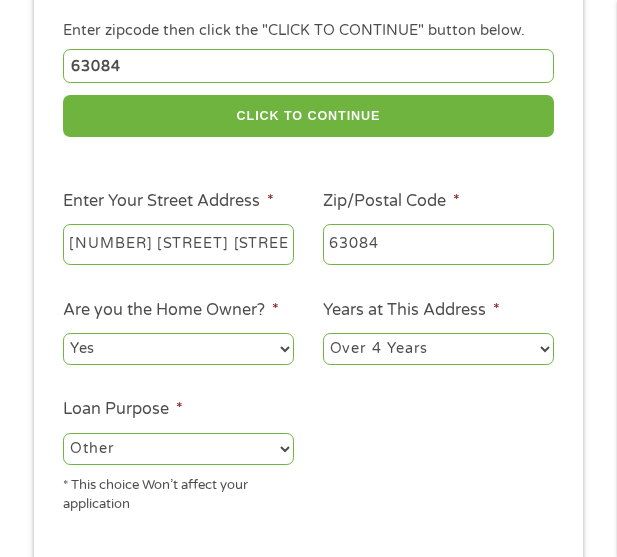 click on "--- Choose one --- Pay Bills Debt Consolidation Home Improvement Major Purchase Car Loan Short Term Cash Medical Expenses Other" at bounding box center (178, 449) 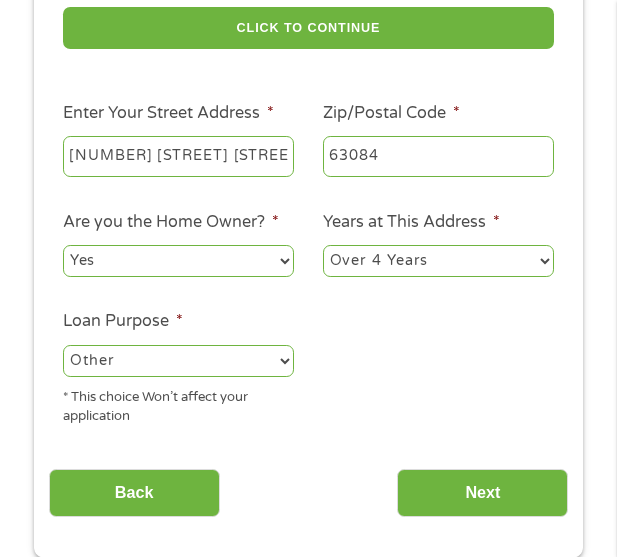 scroll, scrollTop: 500, scrollLeft: 0, axis: vertical 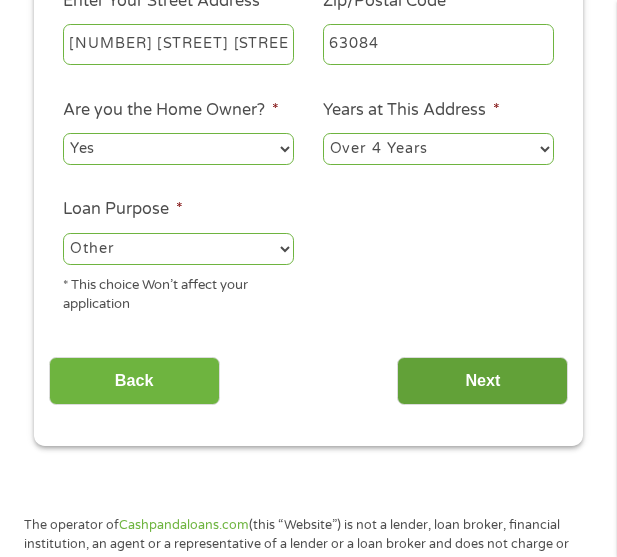 click on "Next" at bounding box center [482, 381] 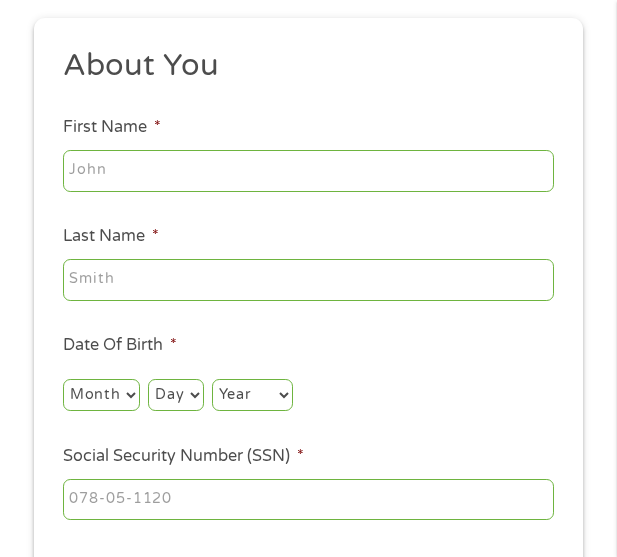 scroll, scrollTop: 8, scrollLeft: 8, axis: both 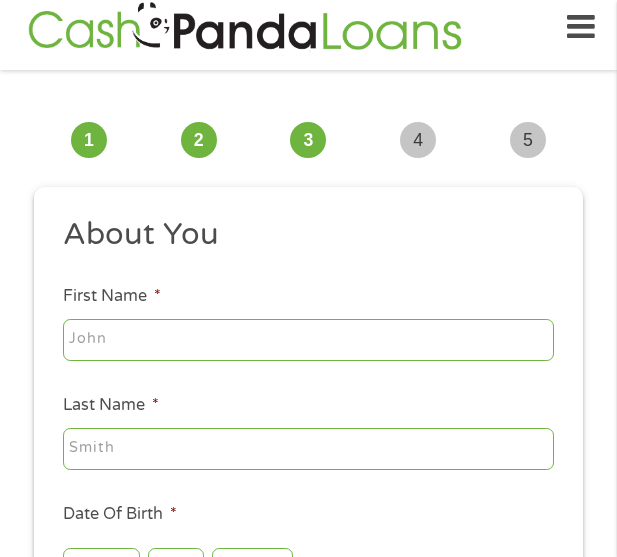 click on "First Name *" at bounding box center (308, 340) 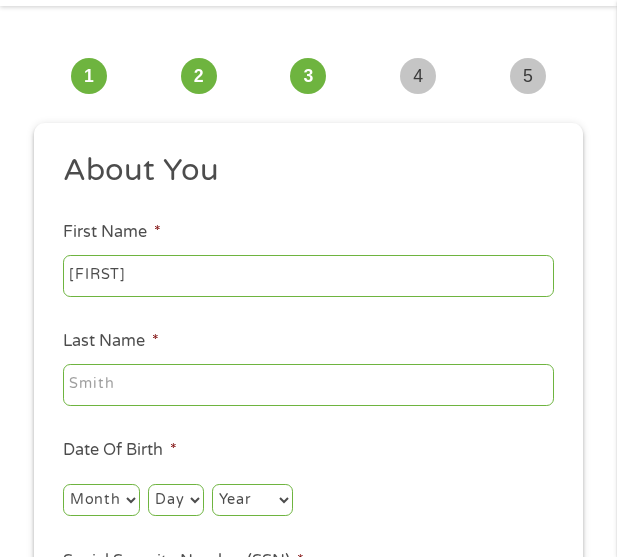 scroll, scrollTop: 115, scrollLeft: 0, axis: vertical 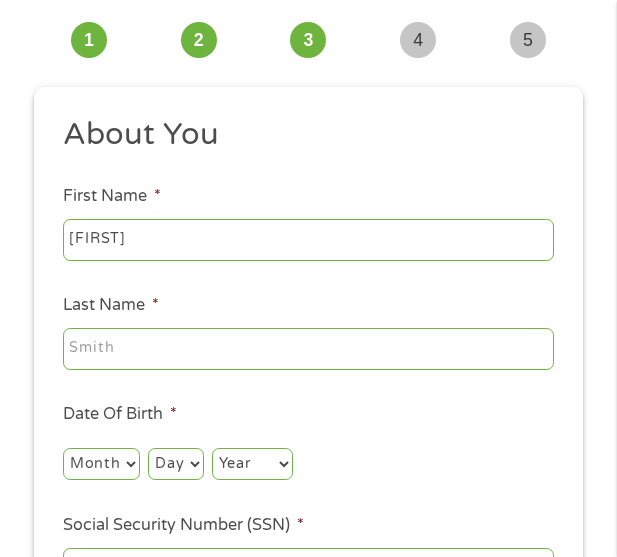 type on "[FIRST]" 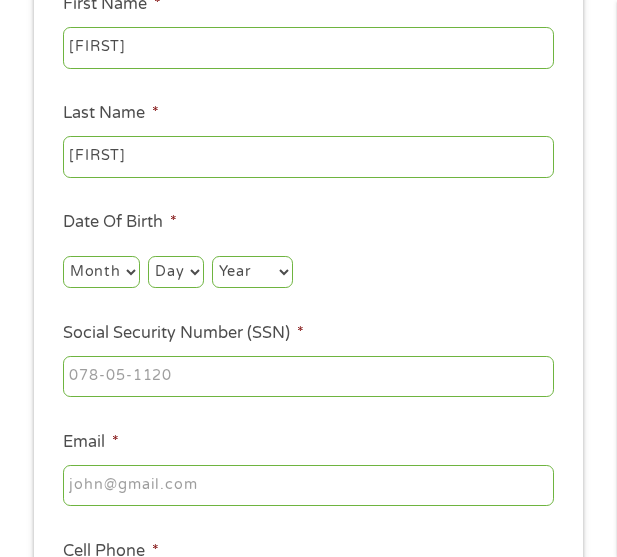 scroll, scrollTop: 315, scrollLeft: 0, axis: vertical 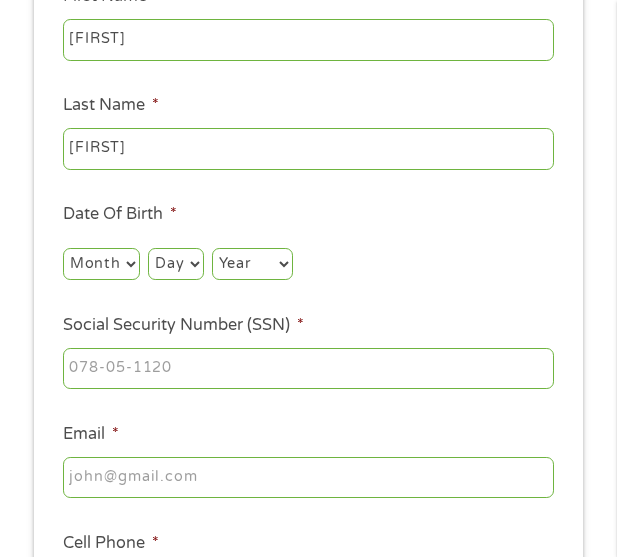 type on "[FIRST]" 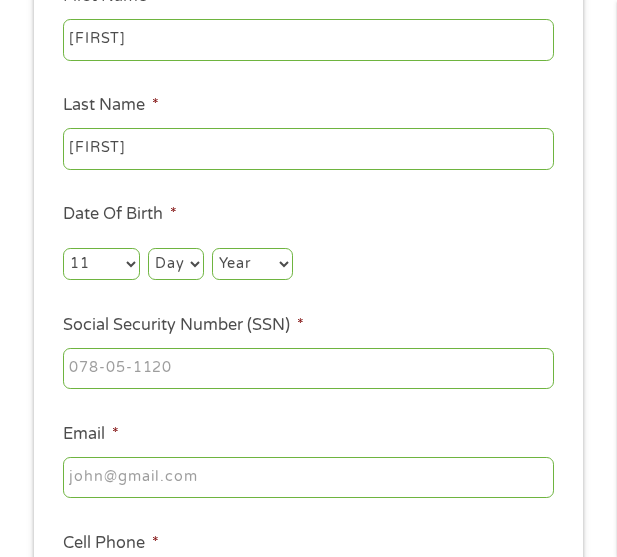 click on "Month 1 2 3 4 5 6 7 8 9 10 11 12" at bounding box center [101, 264] 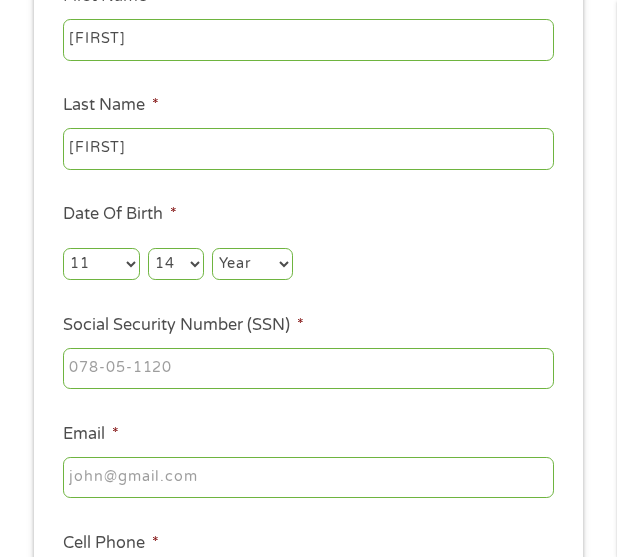 click on "Day 1 2 3 4 5 6 7 8 9 10 11 12 13 14 15 16 17 18 19 20 21 22 23 24 25 26 27 28 29 30 31" at bounding box center (175, 264) 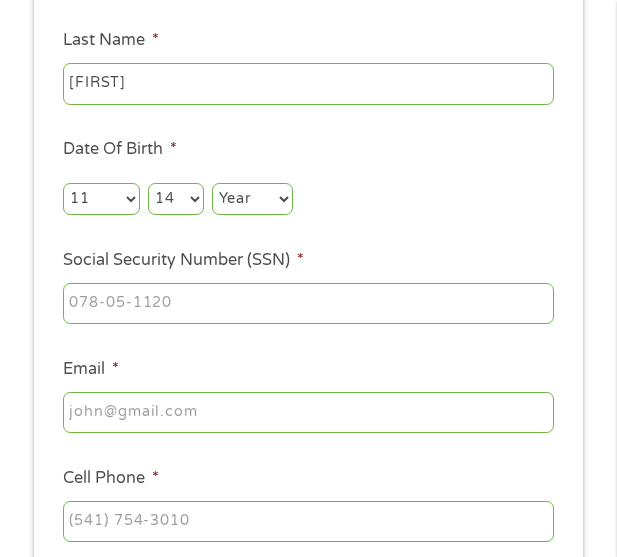 scroll, scrollTop: 415, scrollLeft: 0, axis: vertical 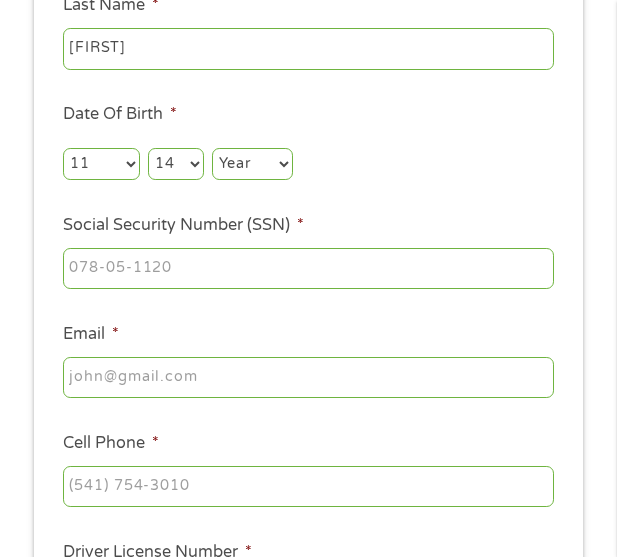 click on "Month Month 1 2 3 4 5 6 7 8 9 10 11 12 Day Day 1 2 3 4 5 6 7 8 9 10 11 12 13 14 15 16 17 18 19 20 21 22 23 24 25 26 27 28 29 30 31 Year Year 2007 2006 2005 2004 2003 2002 2001 2000 1999 1998 1997 1996 1995 1994 1993 1992 1991 1990 1989 1988 1987 1986 1985 1984 1983 1982 1981 1980 1979 1978 1977 1976 1975 1974 1973 1972 1971 1970 1969 1968 1967 1966 1965 1964 1963 1962 1961 1960 1959 1958 1957 1956 1955 1954 1953 1952 1951 1950 1949 1948 1947 1946 1945 1944 1943 1942 1941 1940 1939 1938 1937 1936 1935 1934 1933 1932 1931 1930 1929 1928 1927 1926 1925 1924 1923 1922 1921 1920" at bounding box center [308, 160] 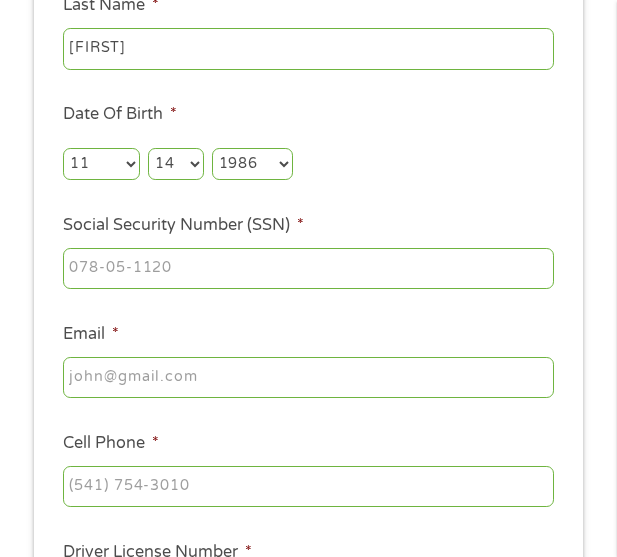 click on "Year 2007 2006 2005 2004 2003 2002 2001 2000 1999 1998 1997 1996 1995 1994 1993 1992 1991 1990 1989 1988 1987 1986 1985 1984 1983 1982 1981 1980 1979 1978 1977 1976 1975 1974 1973 1972 1971 1970 1969 1968 1967 1966 1965 1964 1963 1962 1961 1960 1959 1958 1957 1956 1955 1954 1953 1952 1951 1950 1949 1948 1947 1946 1945 1944 1943 1942 1941 1940 1939 1938 1937 1936 1935 1934 1933 1932 1931 1930 1929 1928 1927 1926 1925 1924 1923 1922 1921 1920" at bounding box center (252, 164) 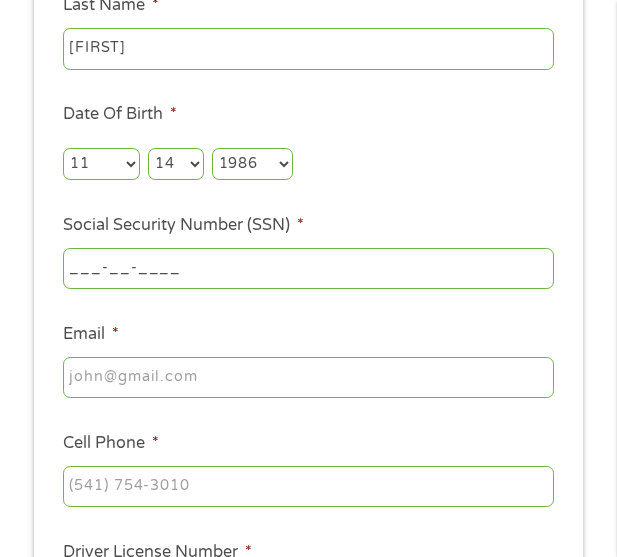 click on "___-__-____" at bounding box center (308, 269) 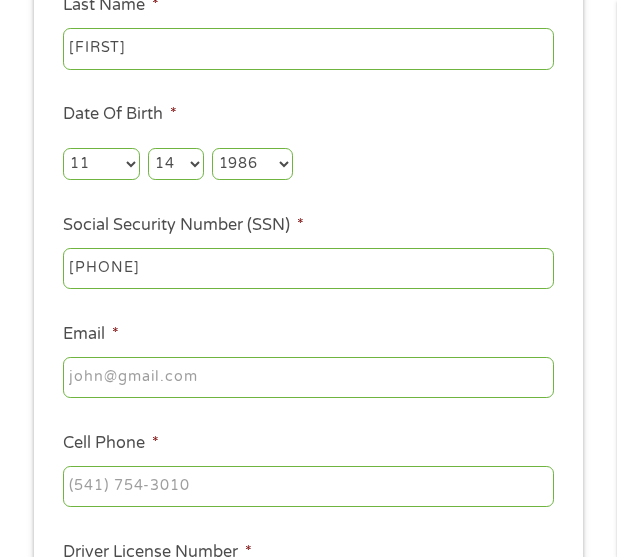 type on "[PHONE]" 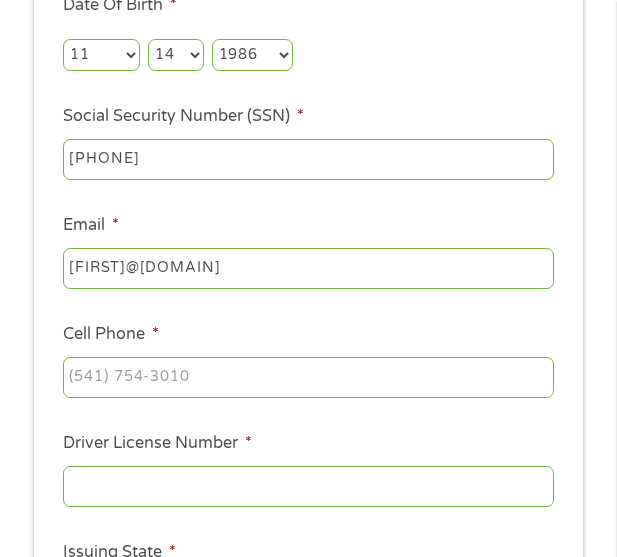 scroll, scrollTop: 615, scrollLeft: 0, axis: vertical 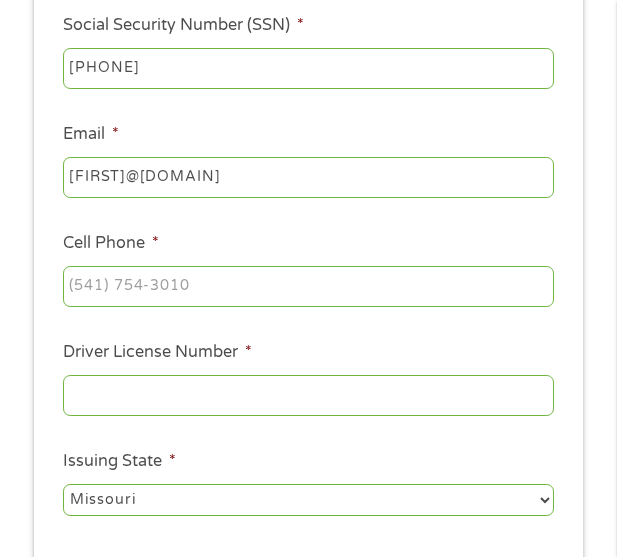 type on "[FIRST]@[DOMAIN]" 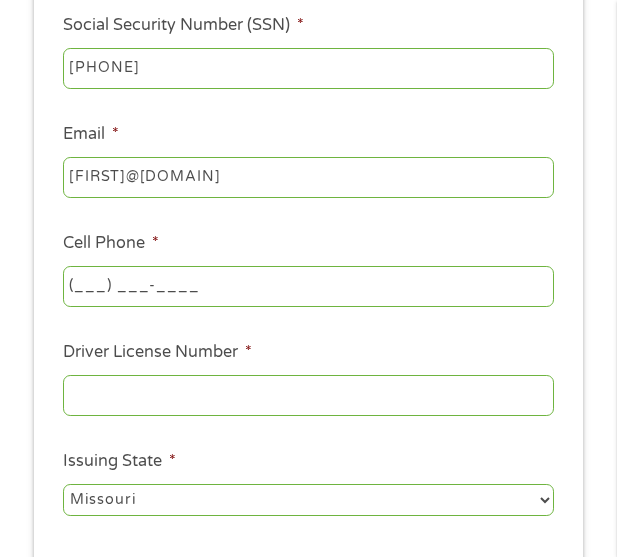 click on "(___) ___-____" at bounding box center (308, 287) 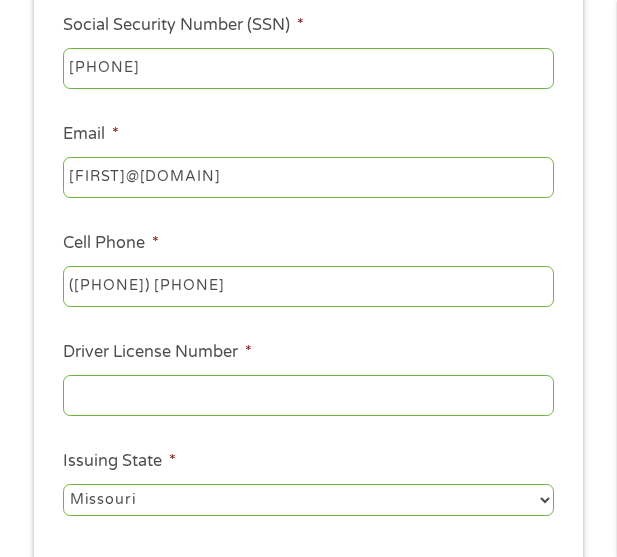 type on "([PHONE]) [PHONE]" 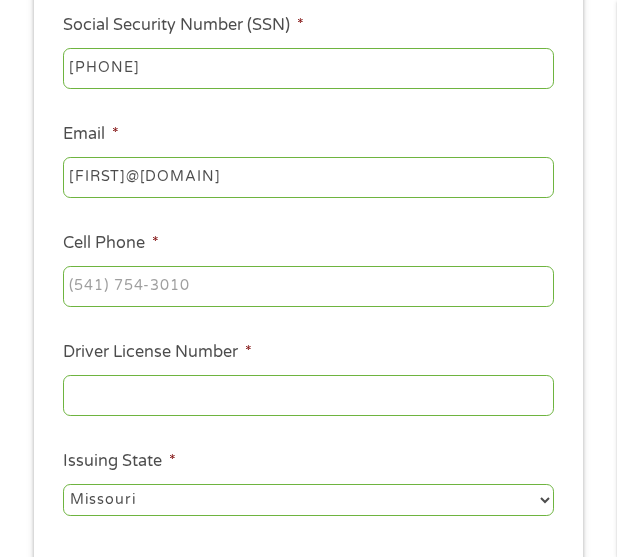 click on "Driver License Number *" at bounding box center [308, 396] 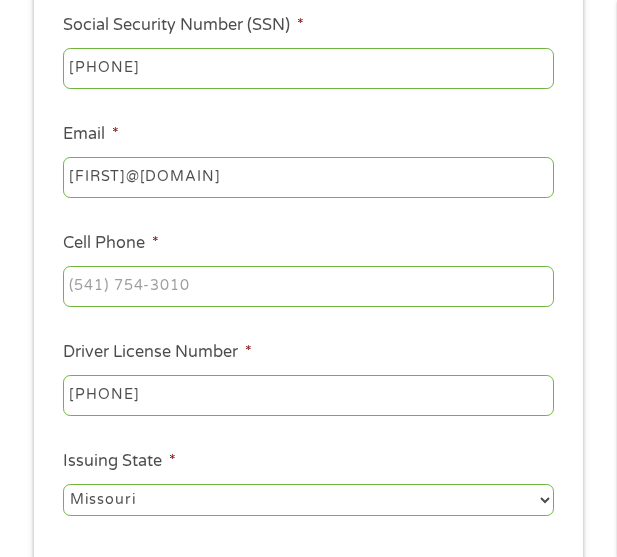type on "[PHONE]" 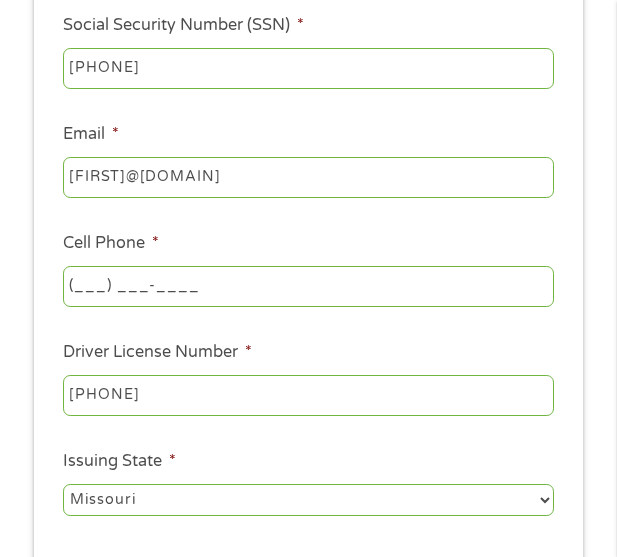 click on "(___) ___-____" at bounding box center (308, 287) 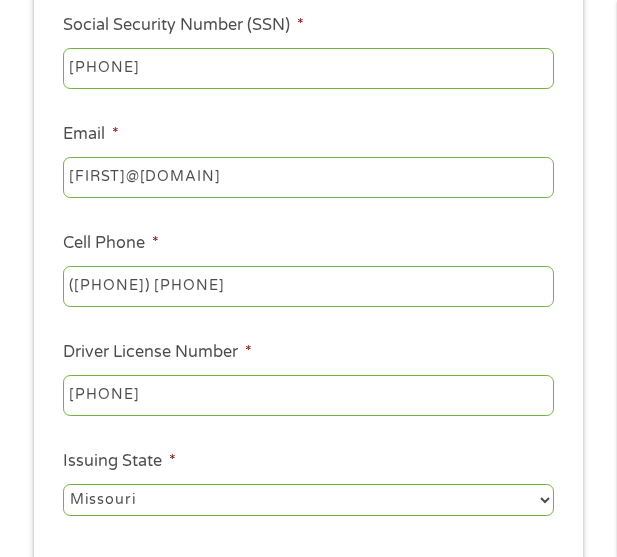 type on "([PHONE]) [PHONE]" 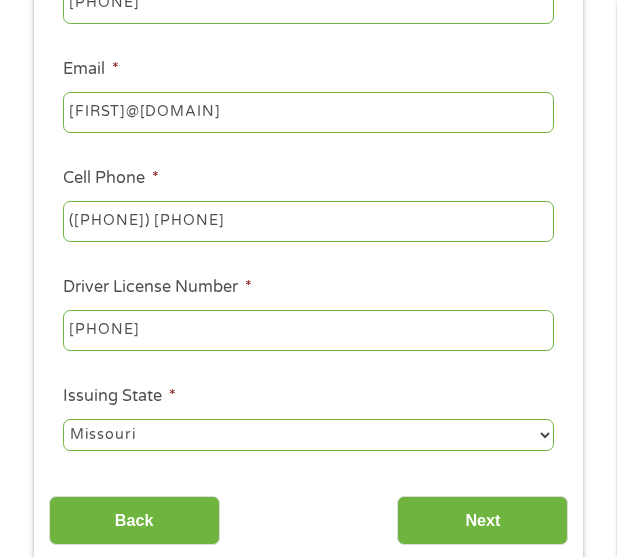 scroll, scrollTop: 715, scrollLeft: 0, axis: vertical 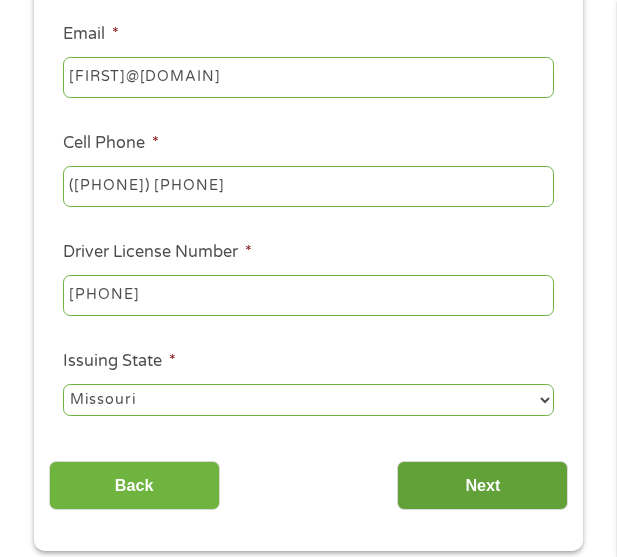 click on "Next" at bounding box center (482, 485) 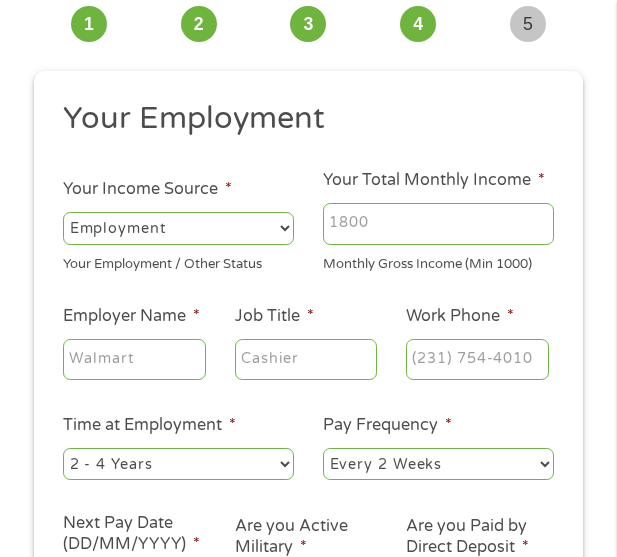 scroll, scrollTop: 15, scrollLeft: 0, axis: vertical 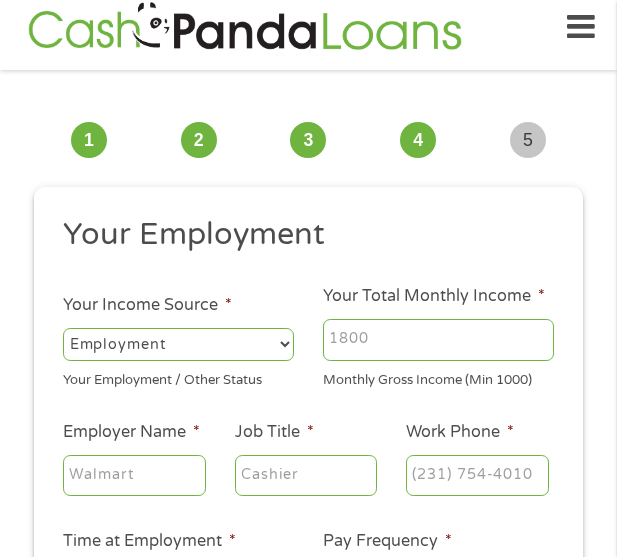 click on "Your Total Monthly Income *" at bounding box center (438, 340) 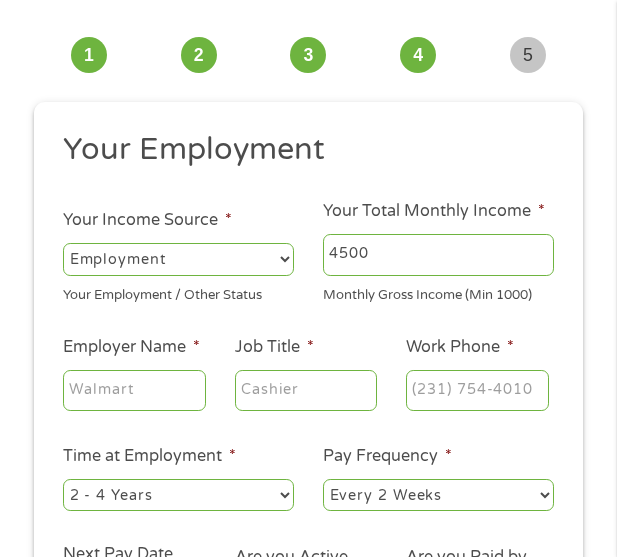 scroll, scrollTop: 215, scrollLeft: 0, axis: vertical 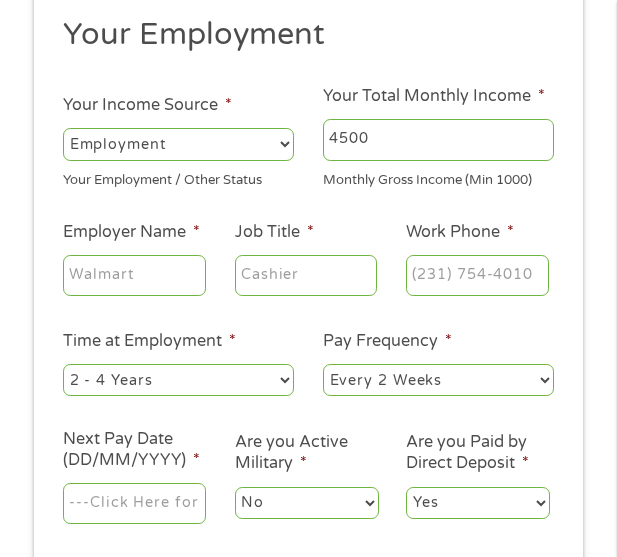 type on "4500" 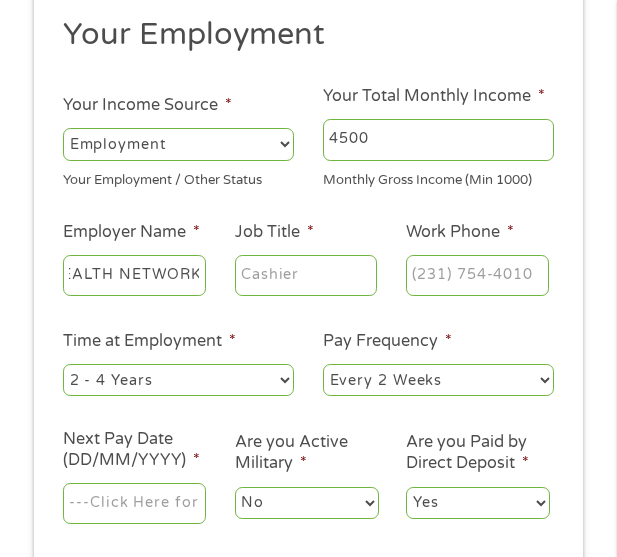 scroll, scrollTop: 0, scrollLeft: 120, axis: horizontal 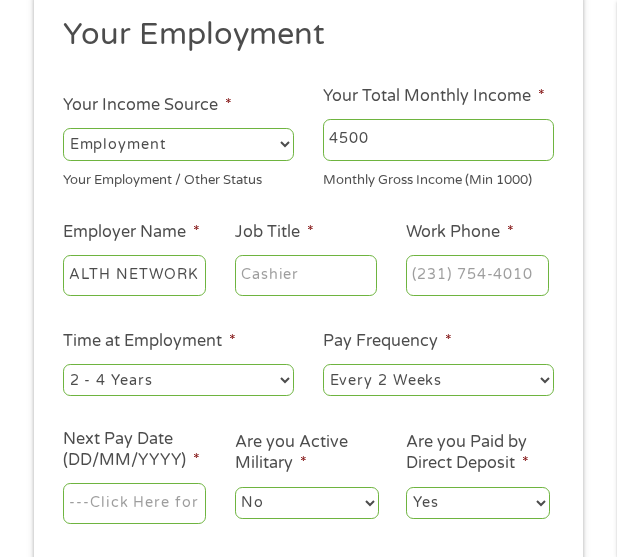 type on "COMPASS HEALTH NETWORK" 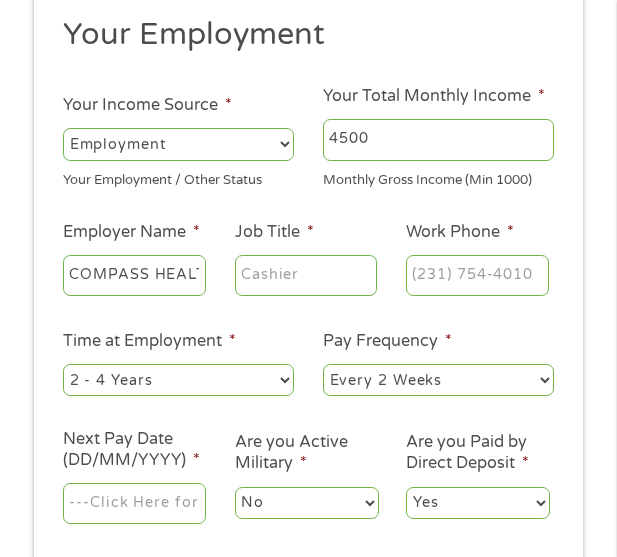 click on "Job Title *" at bounding box center [306, 276] 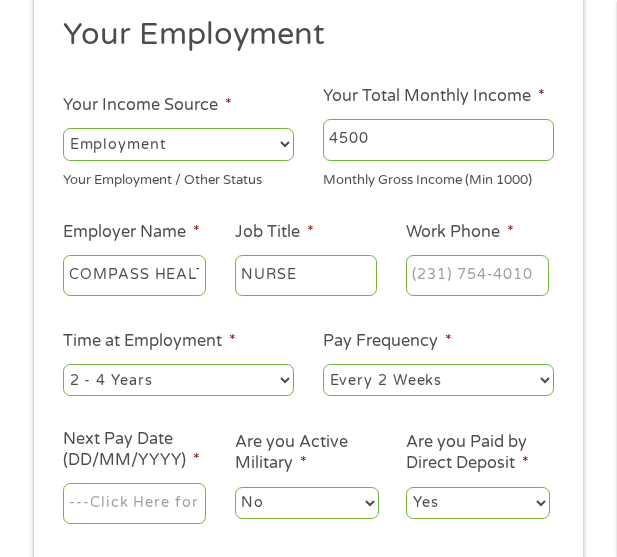 type on "NURSE" 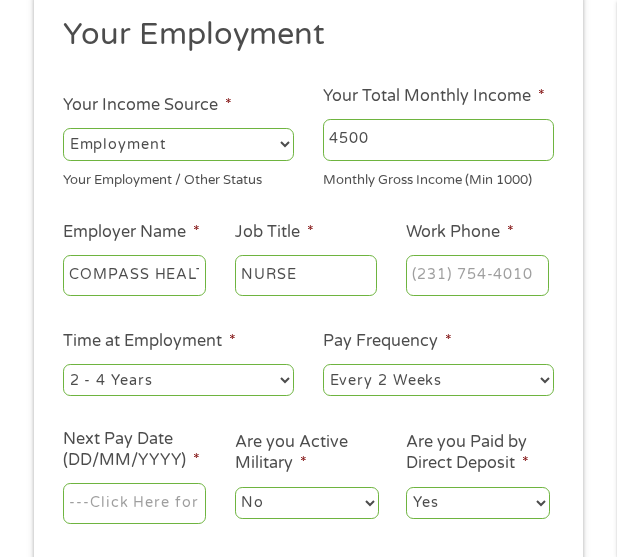 click at bounding box center (477, 275) 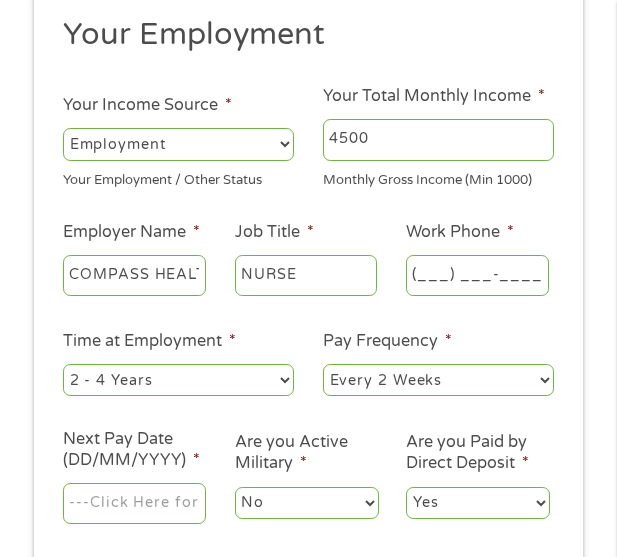 click on "(___) ___-____" at bounding box center (477, 276) 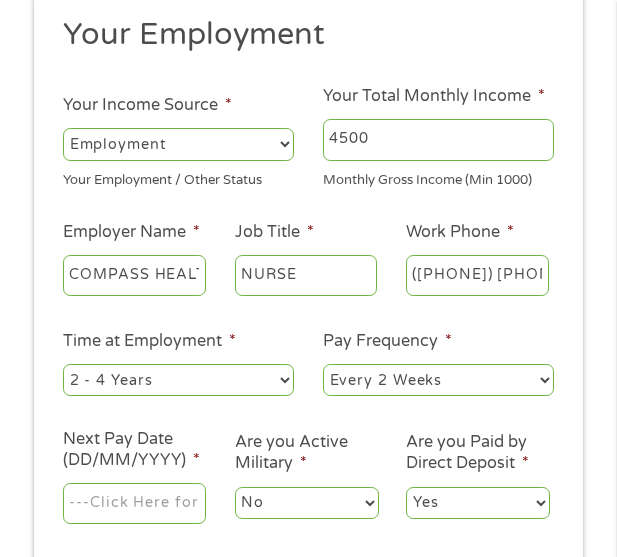 type on "([PHONE]) [PHONE]" 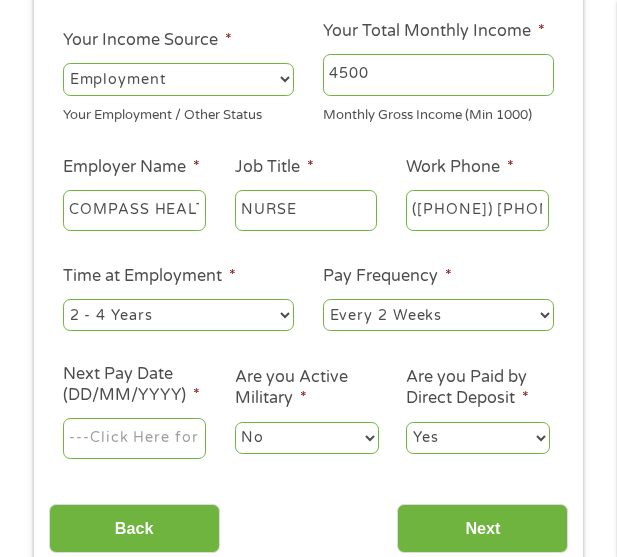 scroll, scrollTop: 315, scrollLeft: 0, axis: vertical 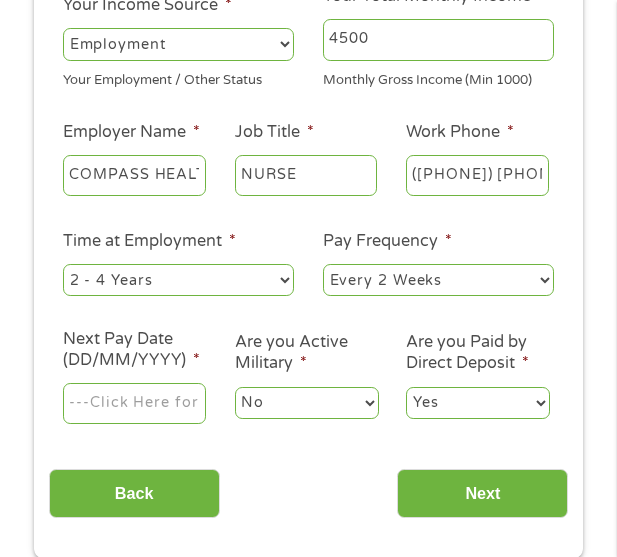 click on "--- Choose one --- 1 Year or less 1 - 2 Years 2 - 4 Years Over 4 Years" at bounding box center (178, 280) 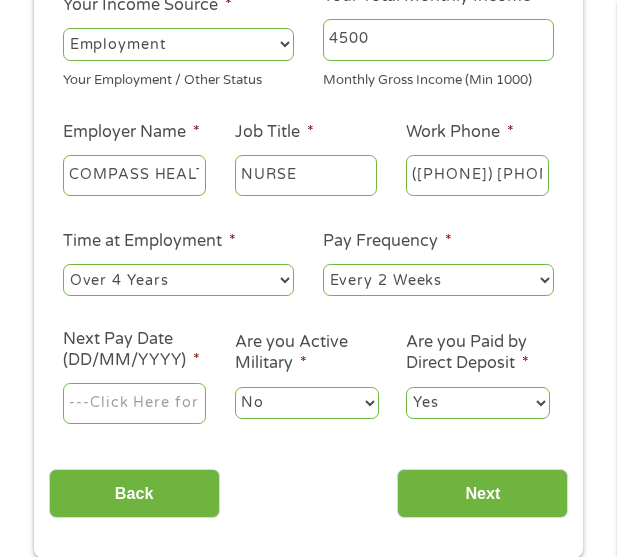 click on "--- Choose one --- 1 Year or less 1 - 2 Years 2 - 4 Years Over 4 Years" at bounding box center [178, 280] 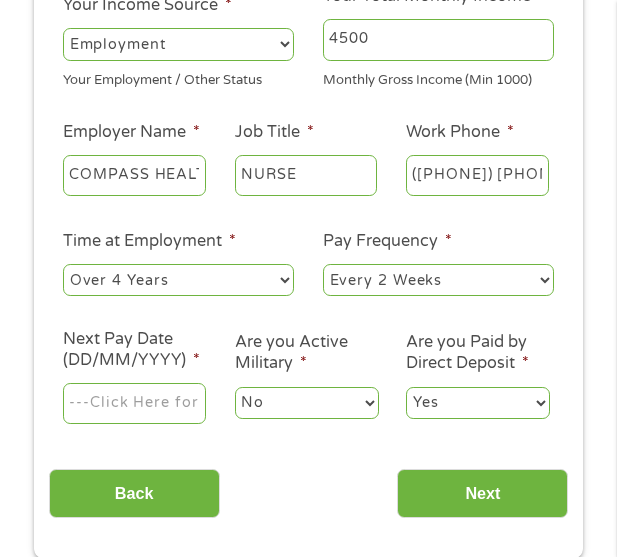 click on "--- Choose one --- Every 2 Weeks Every Week Monthly Semi-Monthly" at bounding box center (438, 280) 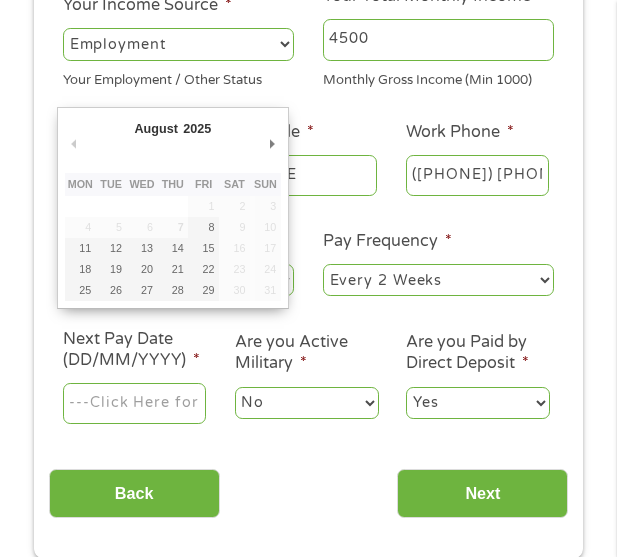 click on "Next Pay Date (DD/MM/YYYY) *" at bounding box center [134, 404] 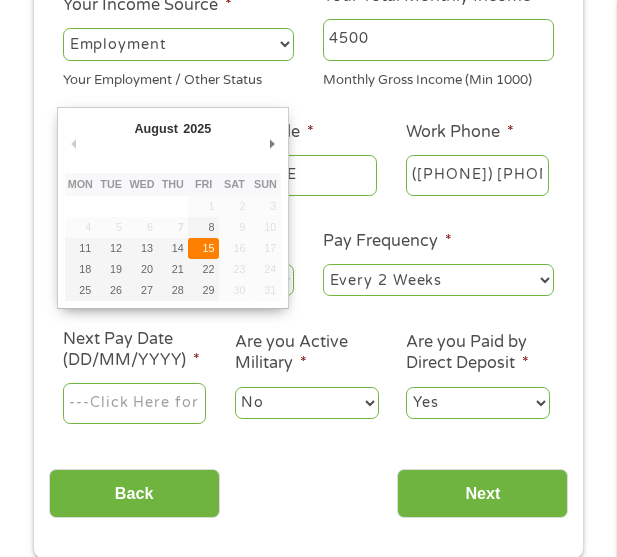 type on "15/08/2025" 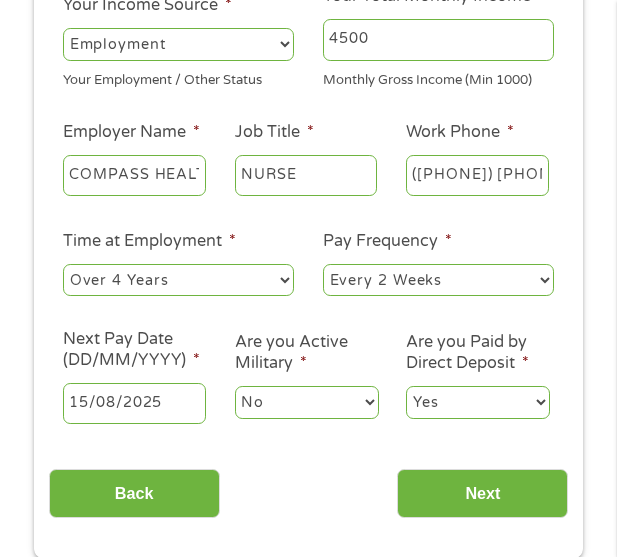 click on "Yes No" at bounding box center (478, 402) 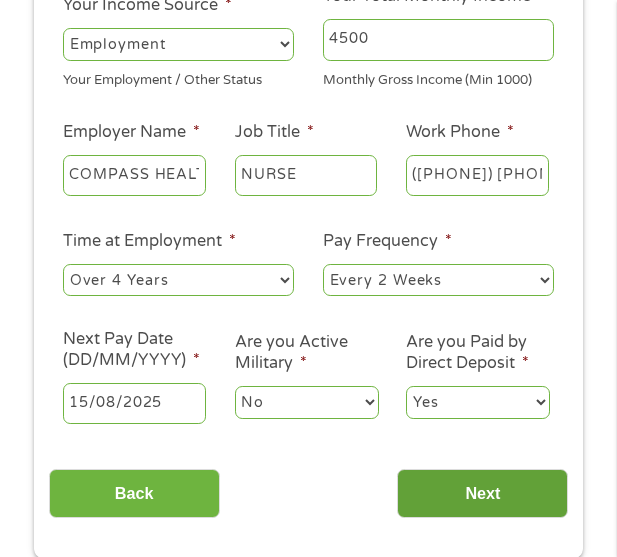 click on "Yes No" at bounding box center [478, 402] 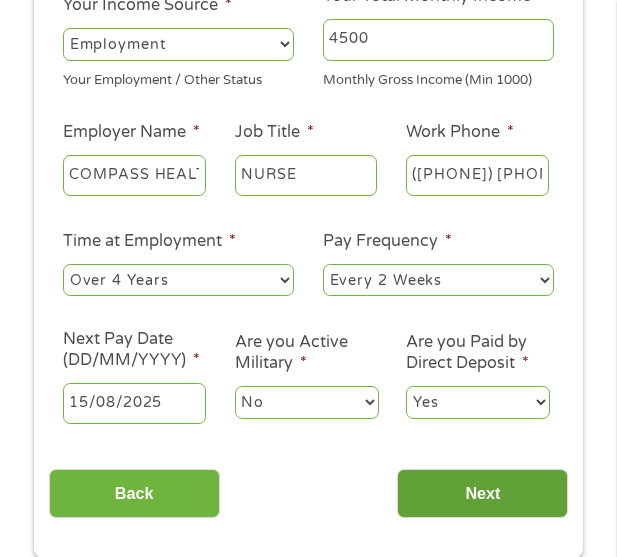 click on "Next" at bounding box center [482, 493] 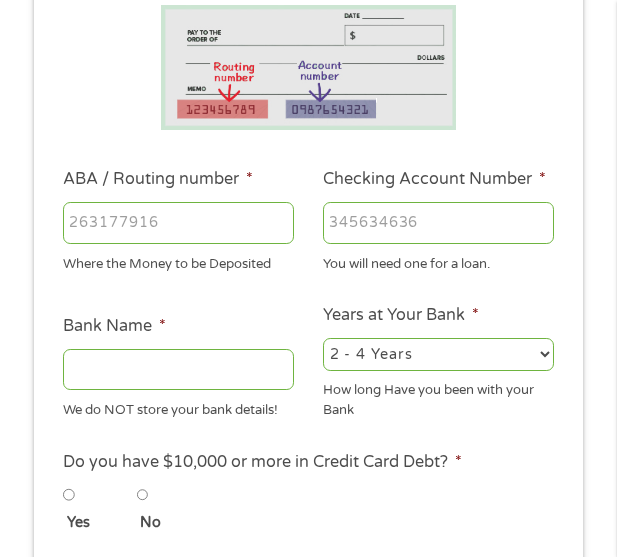 scroll, scrollTop: 8, scrollLeft: 8, axis: both 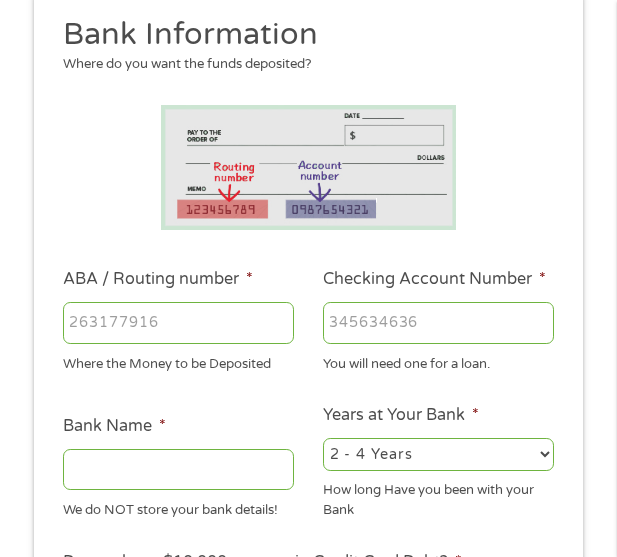 click on "ABA / Routing number *" at bounding box center (178, 323) 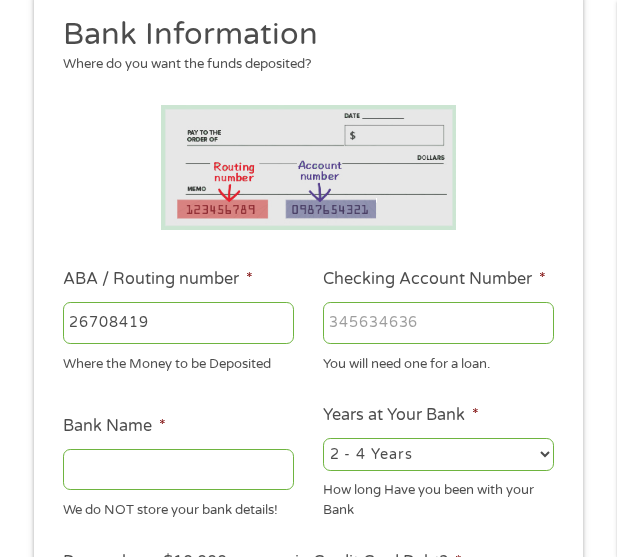 type on "267084199" 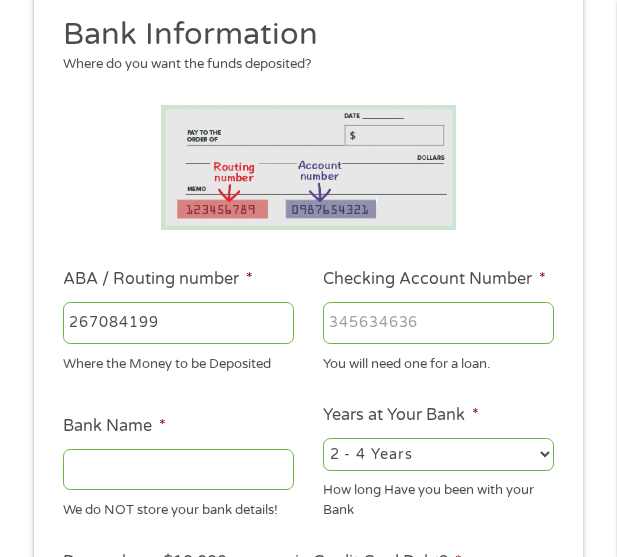 type on "PNC BANK NA" 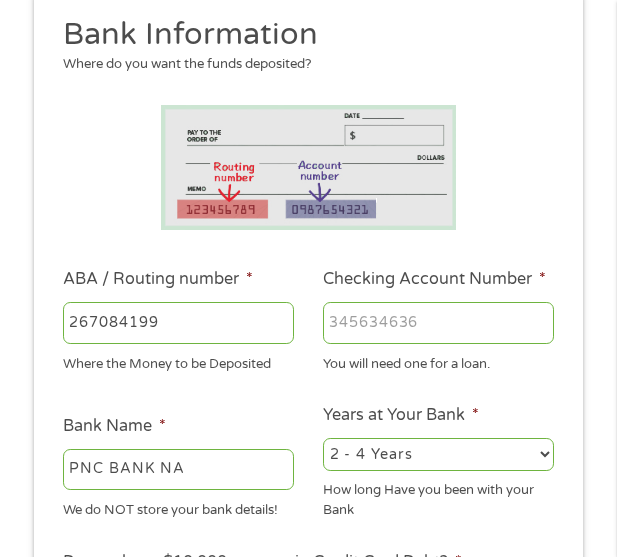 type on "267084199" 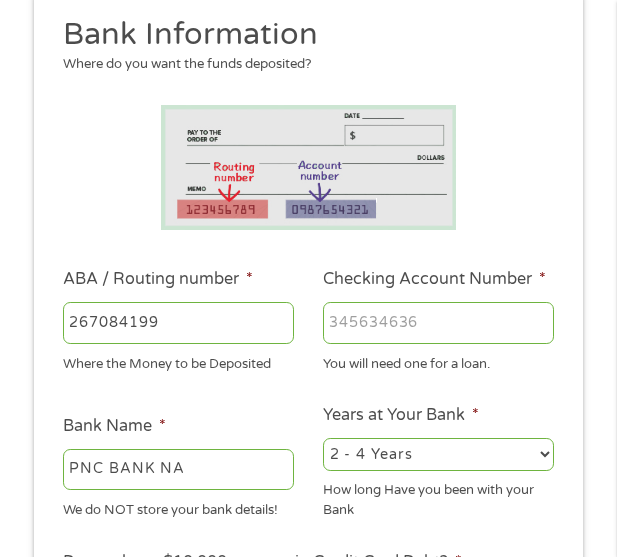 click on "Checking Account Number *" at bounding box center (438, 323) 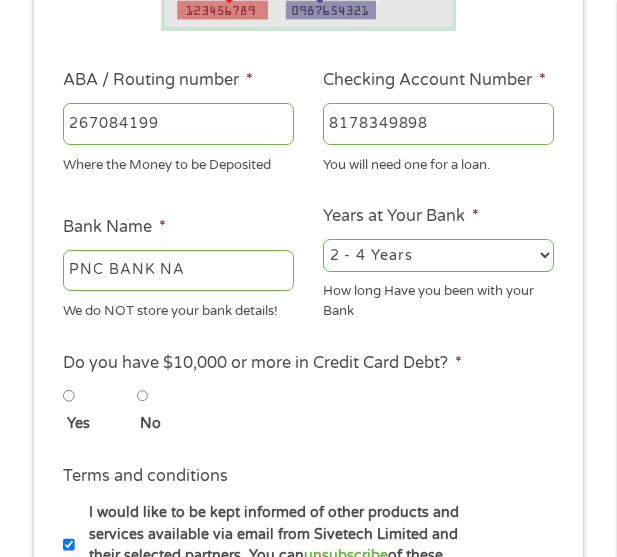 scroll, scrollTop: 415, scrollLeft: 0, axis: vertical 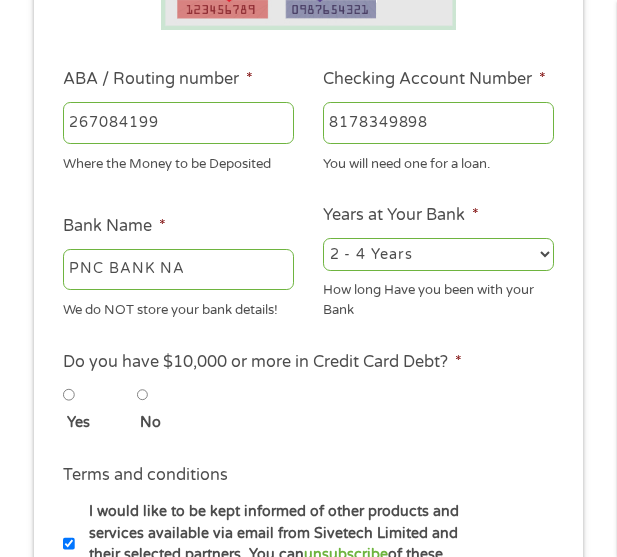 type on "8178349898" 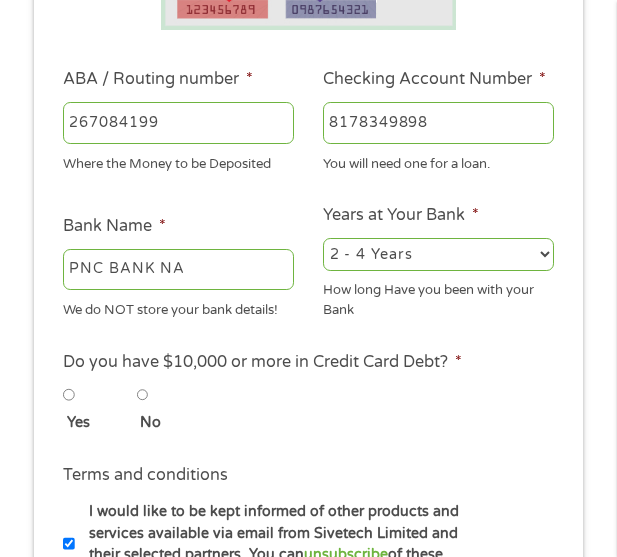 click on "Yes" at bounding box center [100, 406] 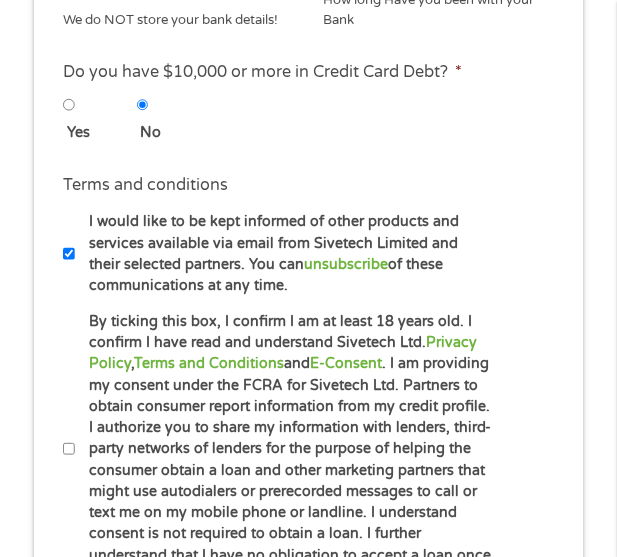 scroll, scrollTop: 815, scrollLeft: 0, axis: vertical 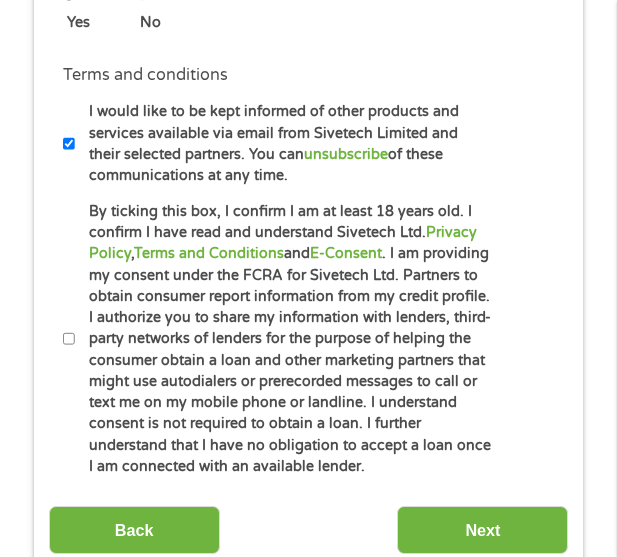 click on "By ticking this box, I confirm I am at least 18 years old. I confirm I have read and understand Sivetech Ltd.  Privacy Policy ,  Terms and Conditions  and  E-Consent . I am providing my consent under the FCRA for Sivetech Ltd. Partners to obtain consumer report information from my credit profile. I authorize you to share my information with lenders, third-party networks of lenders for the purpose of helping the consumer obtain a loan and other marketing partners that might use autodialers or prerecorded messages to call or text me on my mobile phone or landline. I understand consent is not required to obtain a loan. I further understand that I have no obligation to accept a loan once I am connected with an available lender." at bounding box center (69, 339) 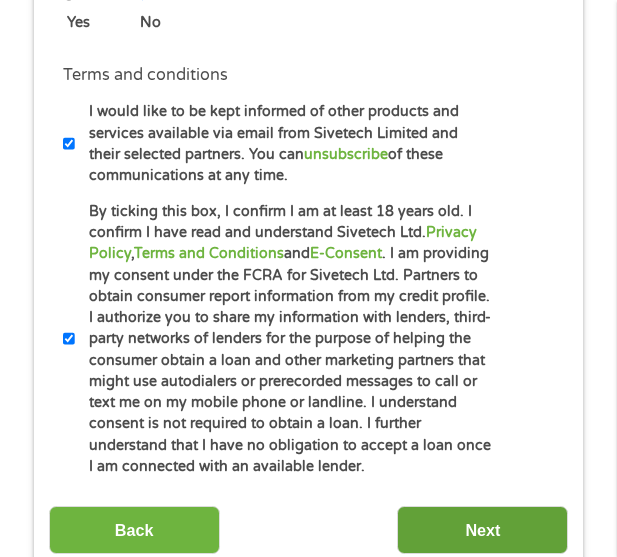 click on "Next" at bounding box center (482, 530) 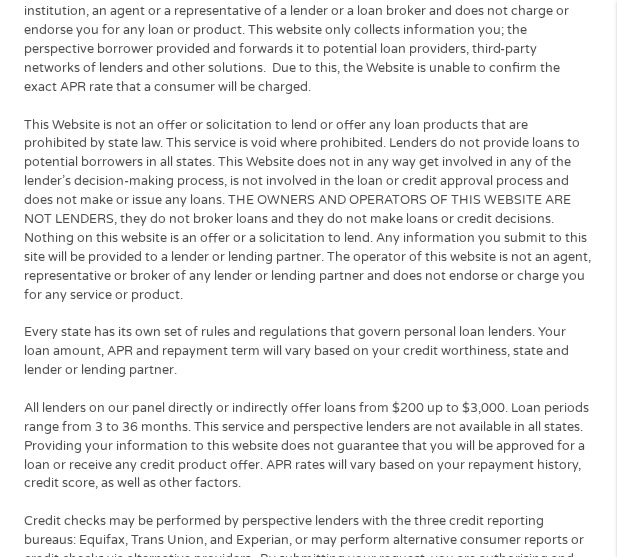 scroll, scrollTop: 8, scrollLeft: 8, axis: both 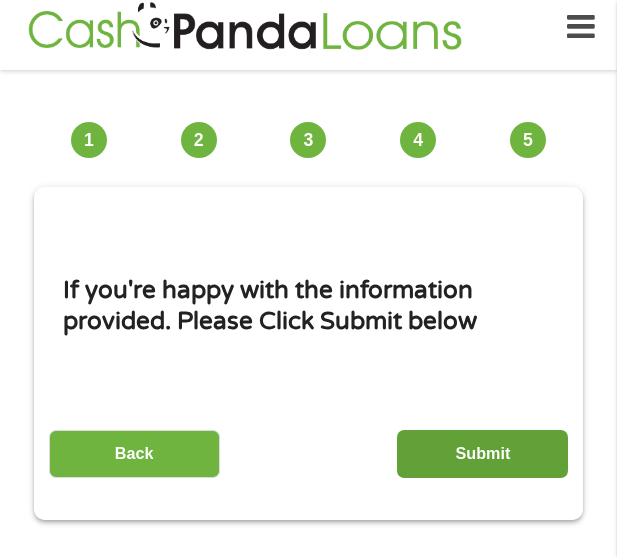 click on "Submit" at bounding box center [482, 454] 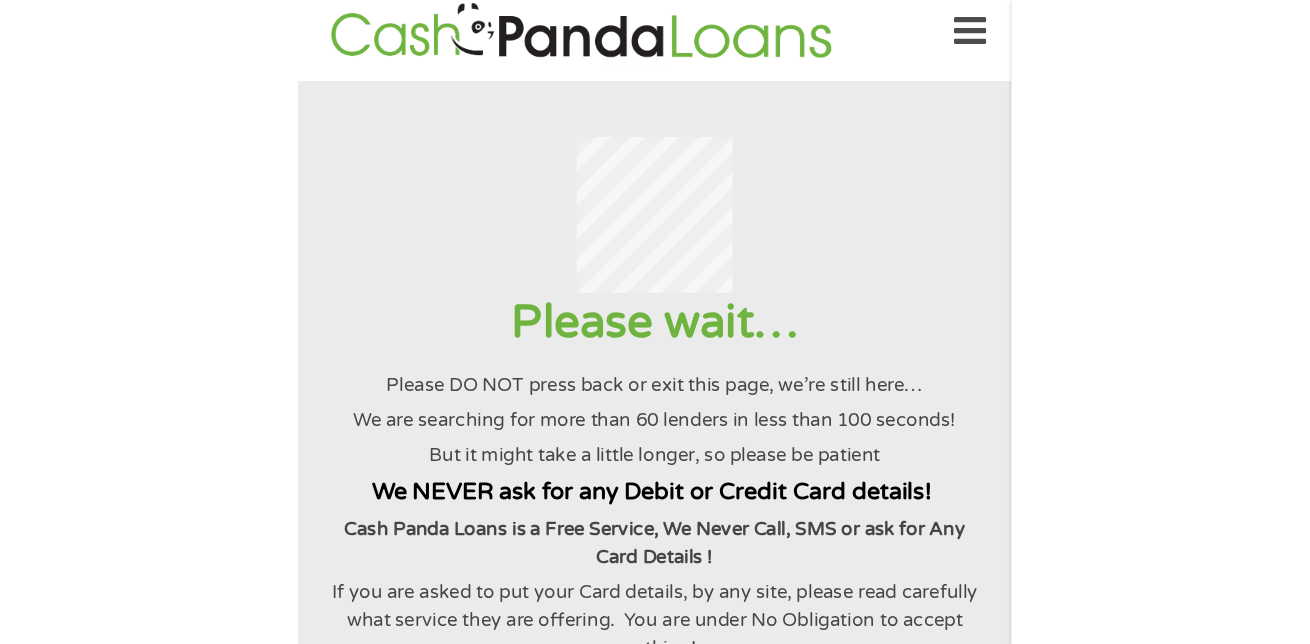scroll, scrollTop: 0, scrollLeft: 0, axis: both 